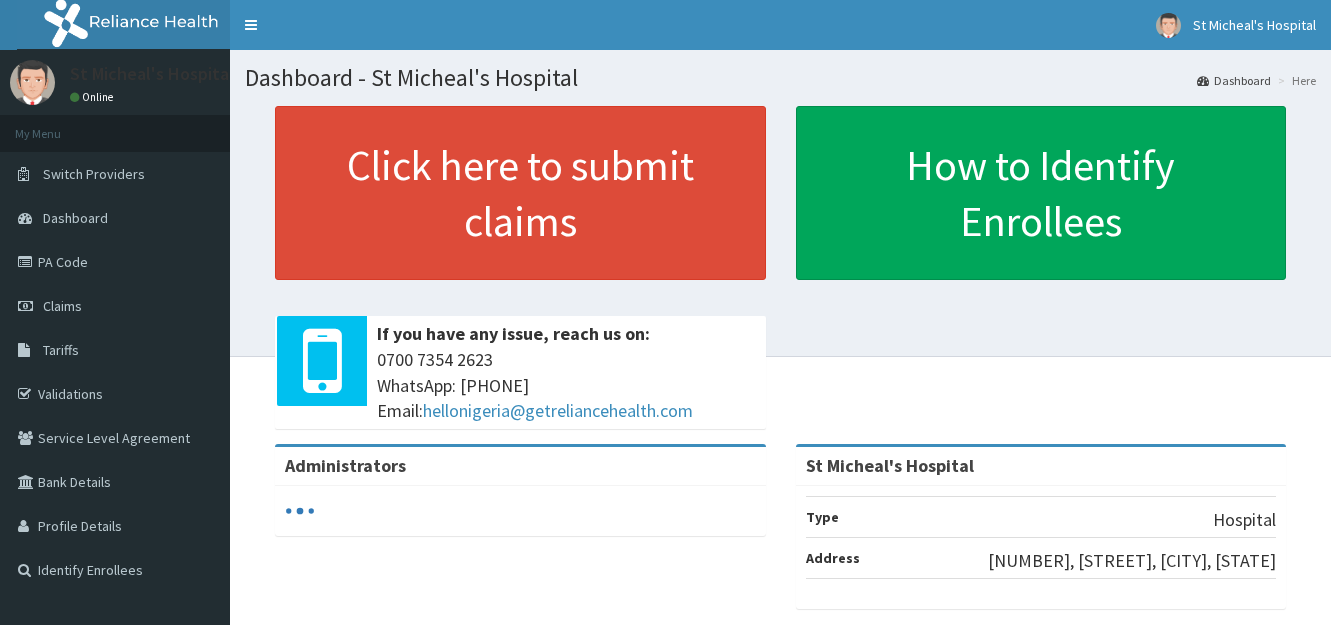 scroll, scrollTop: 0, scrollLeft: 0, axis: both 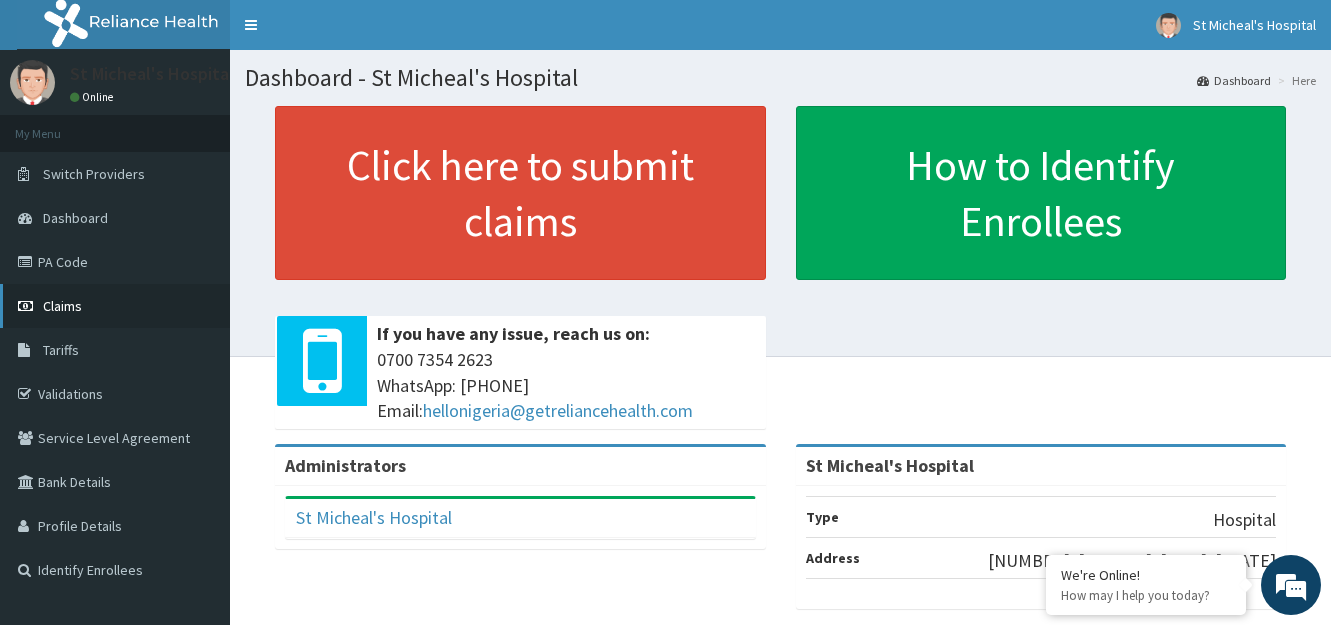 click on "Claims" at bounding box center [115, 306] 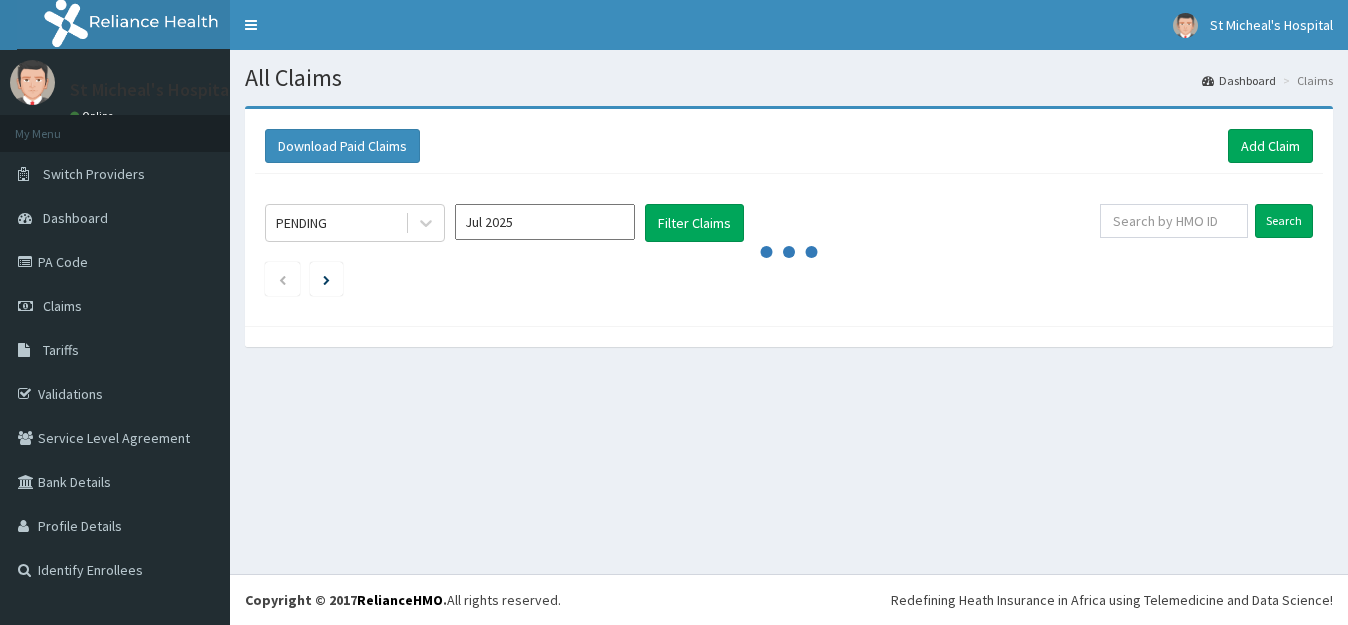 scroll, scrollTop: 0, scrollLeft: 0, axis: both 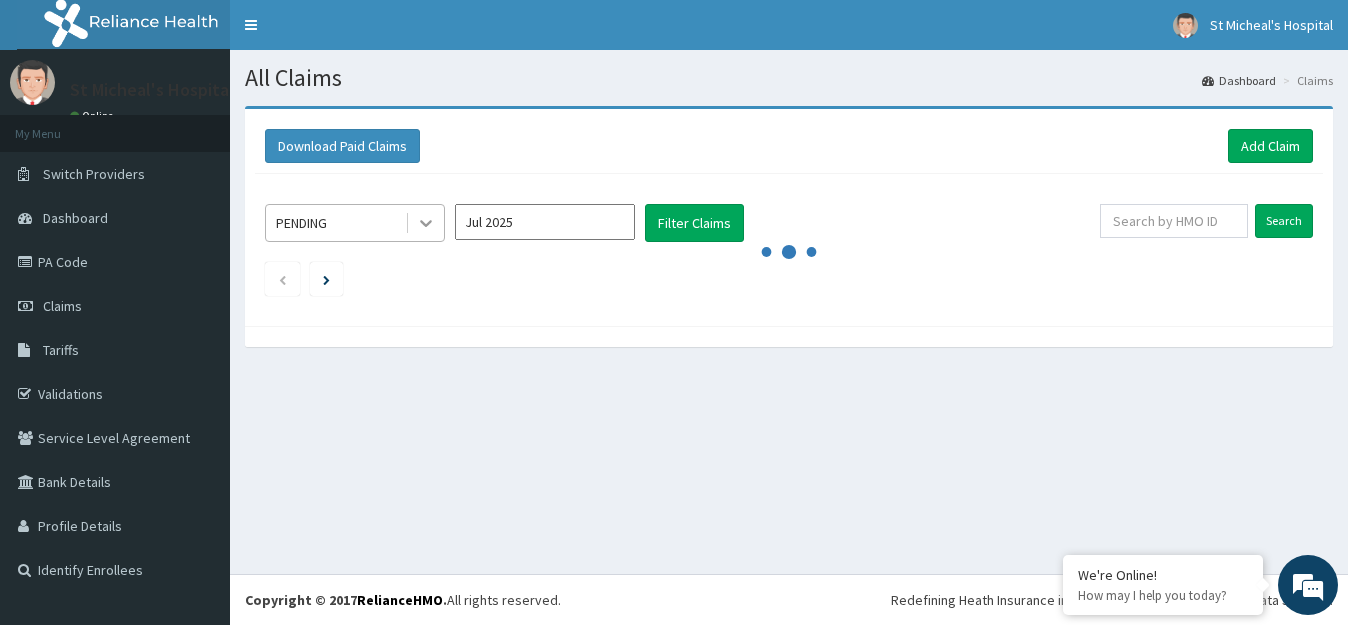 click 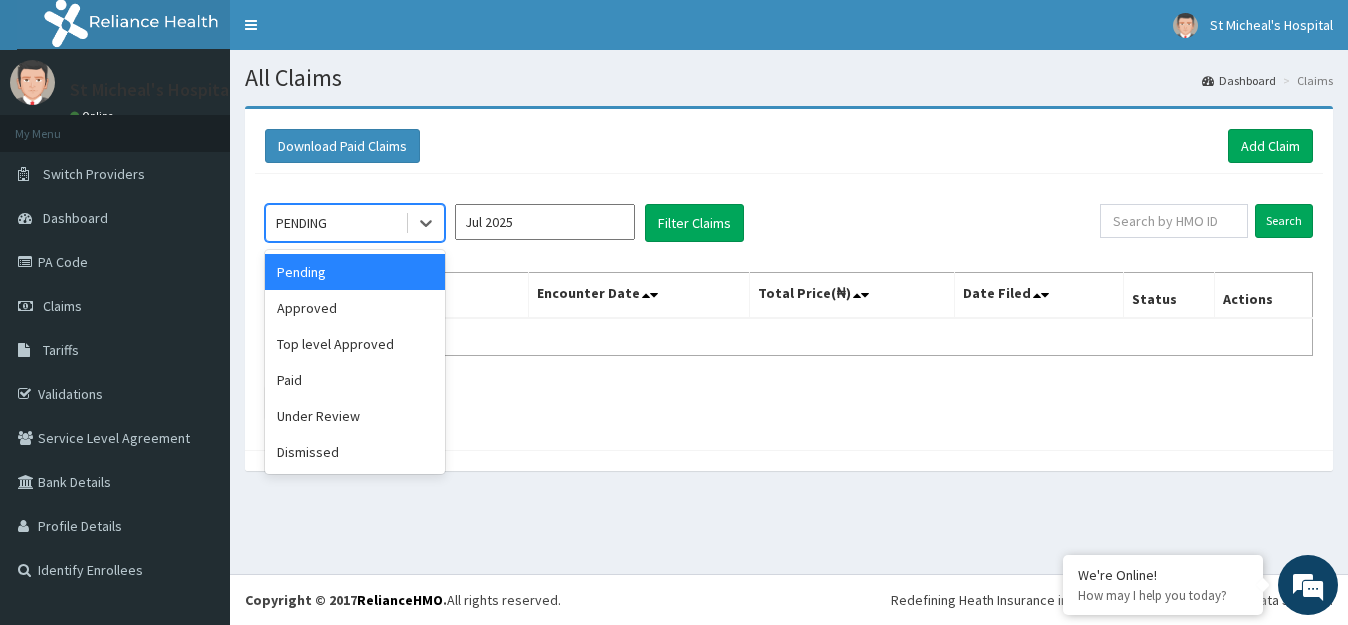 click on "Download Paid Claims Add Claim" at bounding box center (789, 146) 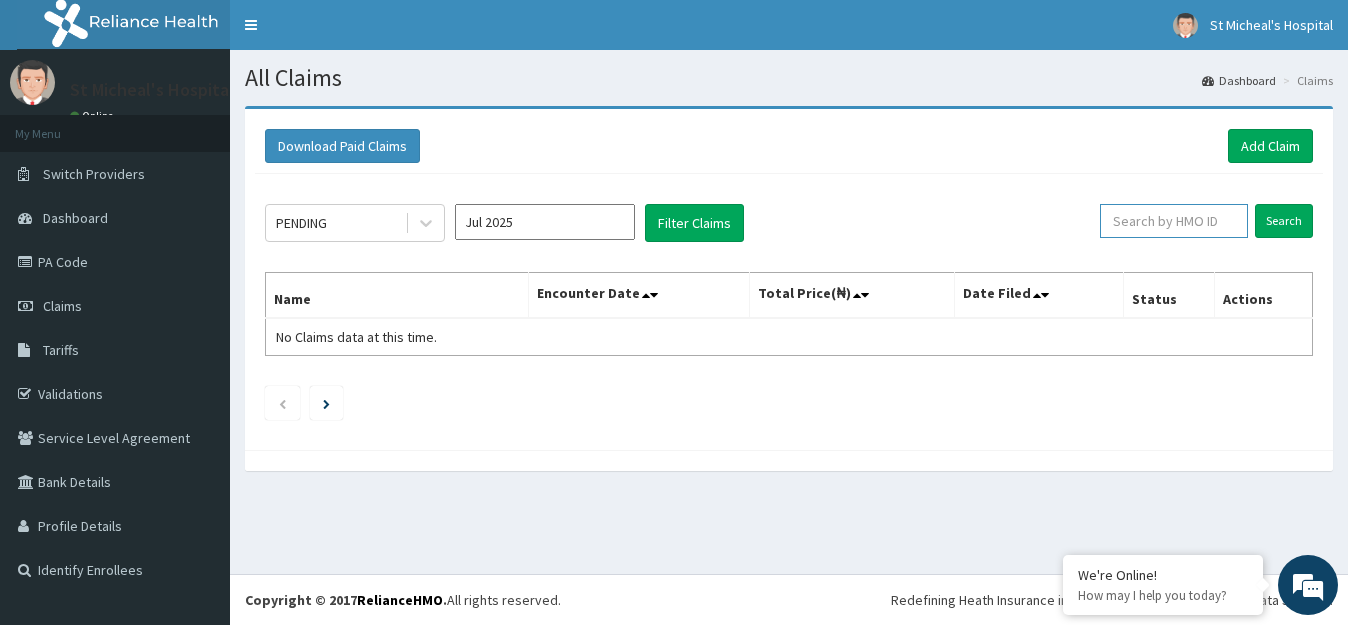 click at bounding box center (1174, 221) 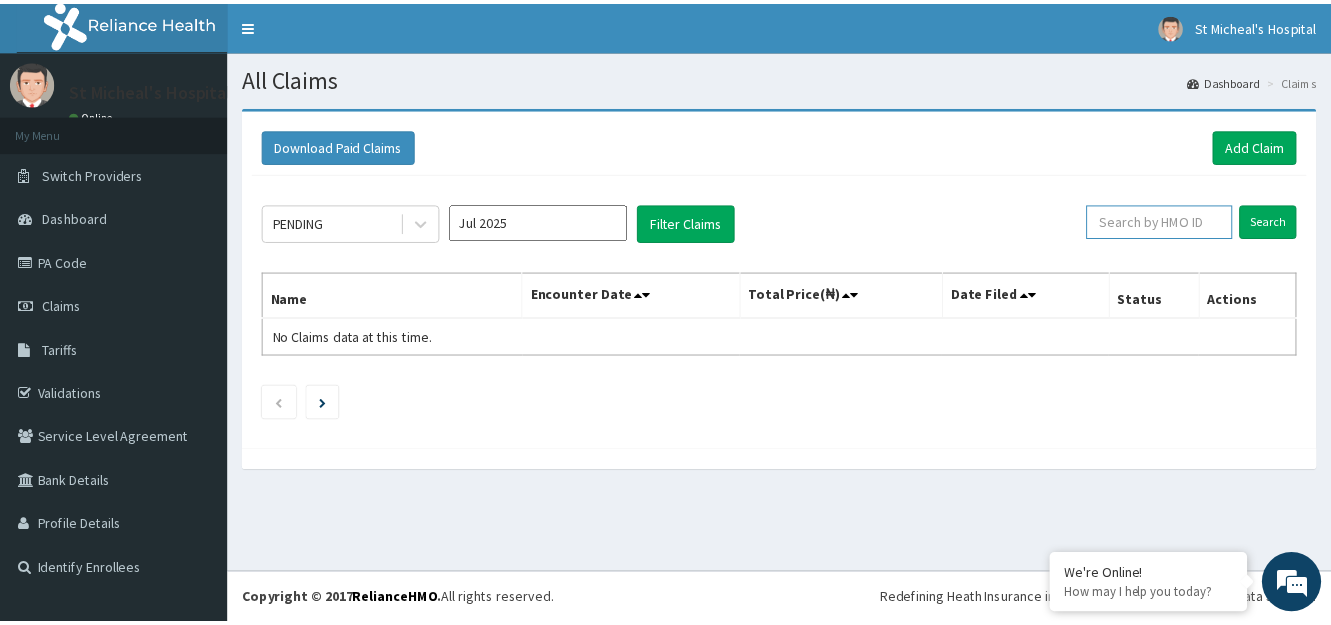 scroll, scrollTop: 0, scrollLeft: 0, axis: both 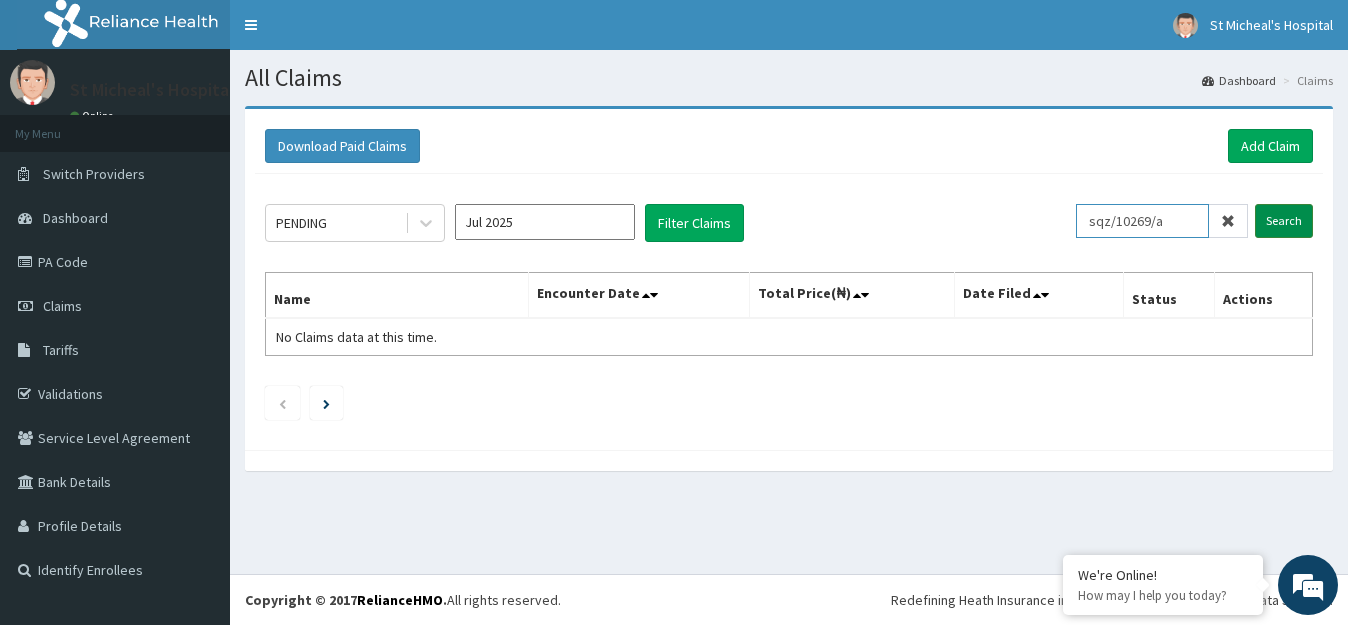 type on "sqz/10269/a" 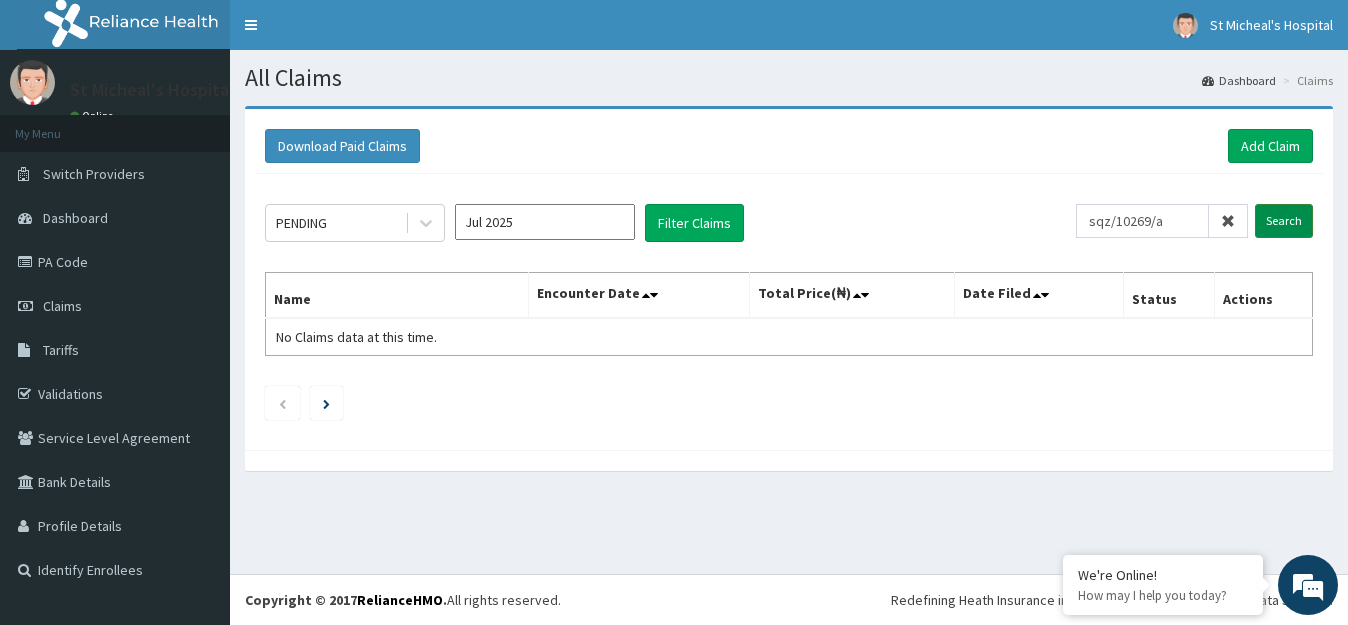 click on "Search" at bounding box center (1284, 221) 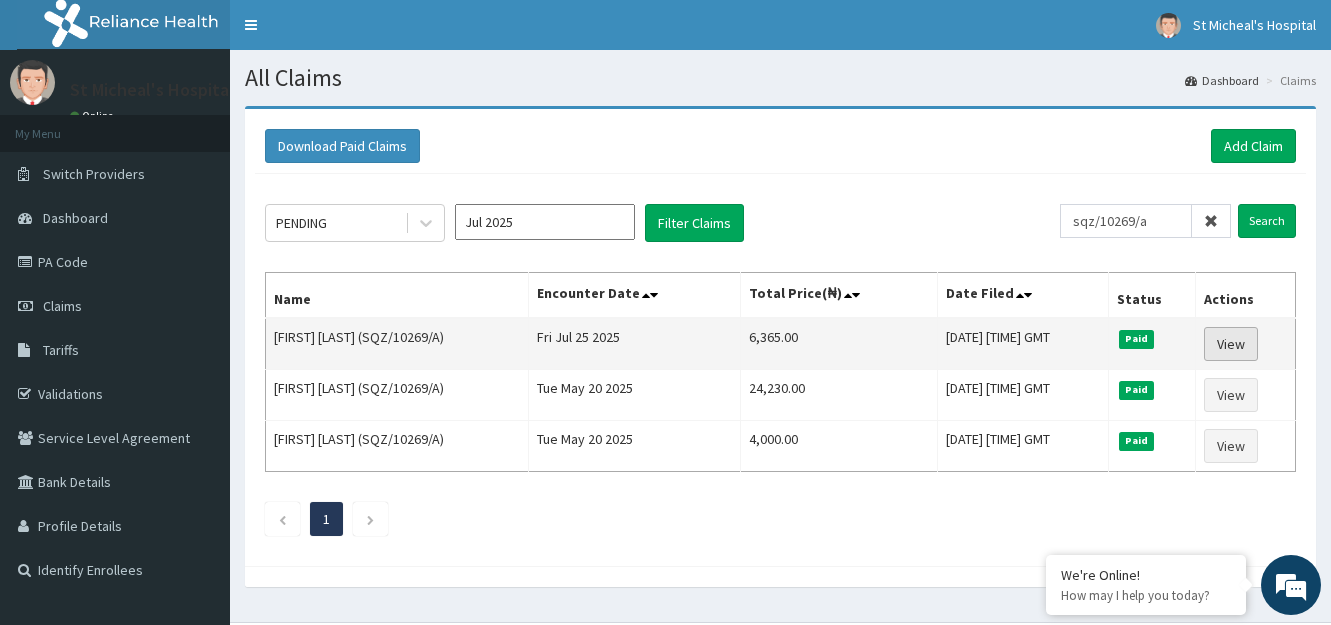 click on "View" at bounding box center [1231, 344] 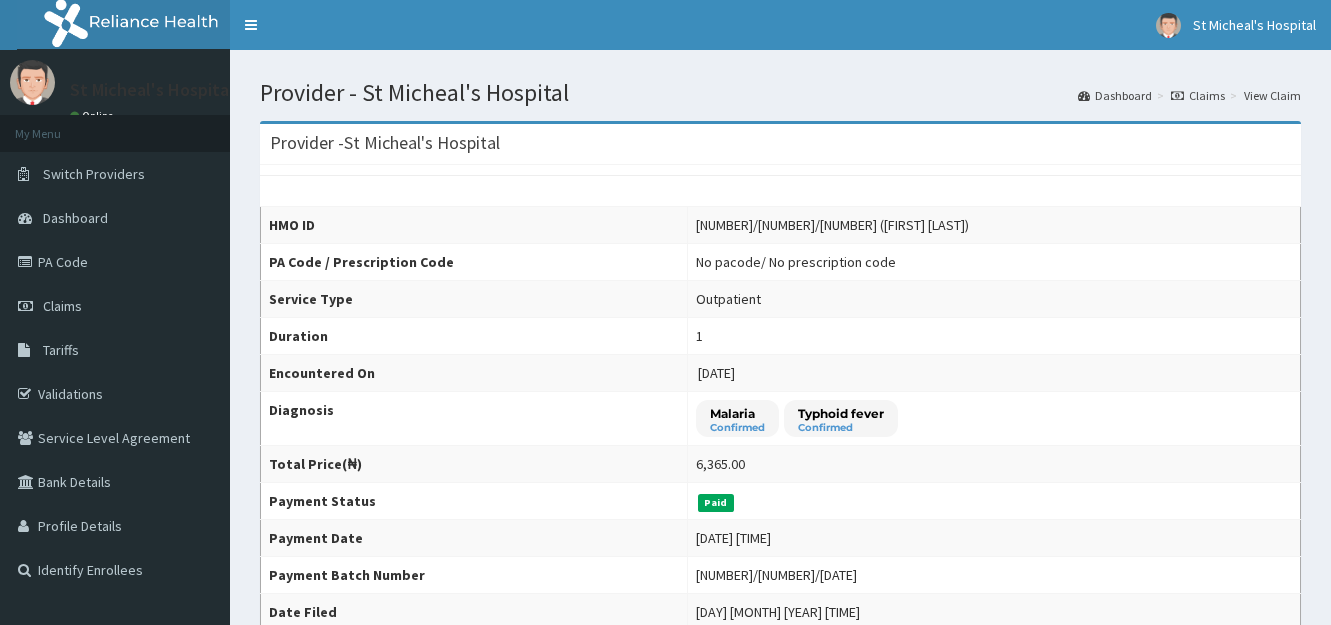 scroll, scrollTop: 0, scrollLeft: 0, axis: both 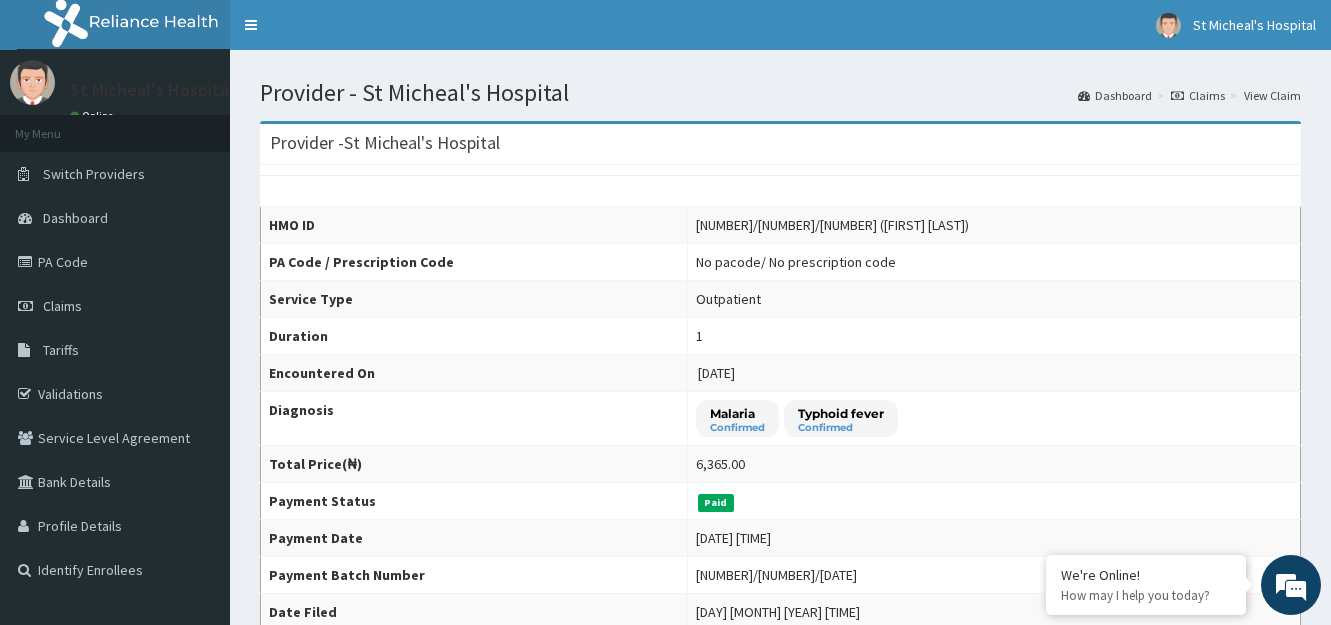 click on "Provider -  St Micheal's Hospital HMO ID [NUMBER]/[NUMBER]/[NUMBER] ([FIRST] [LAST]) PA Code / Prescription Code No pacode / No prescription code Service Type Outpatient Duration 1 Encountered On [DATE] Diagnosis Malaria Confirmed Typhoid fever Confirmed Total Price(₦) [PRICE] Payment Status Paid Payment Date [DATE] [TIME] Payment Batch Number [NUMBER]/[NUMBER]/[DATE] Date Filed [DAY] [MONTH] [YEAR] [TIME] Claim Items Item PA Codes Quantity Price(₦) General practitioner Consultation first outpatient consultation 1 [PRICE] AMATEM SOFTGEL x6 FORTE Artemether Lumefantrine Pck 1 [PRICE] PARAGESIC PARACETAMOL 500mg Acetaminophen Tab 1 [PRICE] BREPRODAZOL CIPRO TN 500mg Ciprofloxacin Tab 10 [PRICE] Total ------ [PRICE] Claim Comments Comment User Date Post Comment" at bounding box center [780, 693] 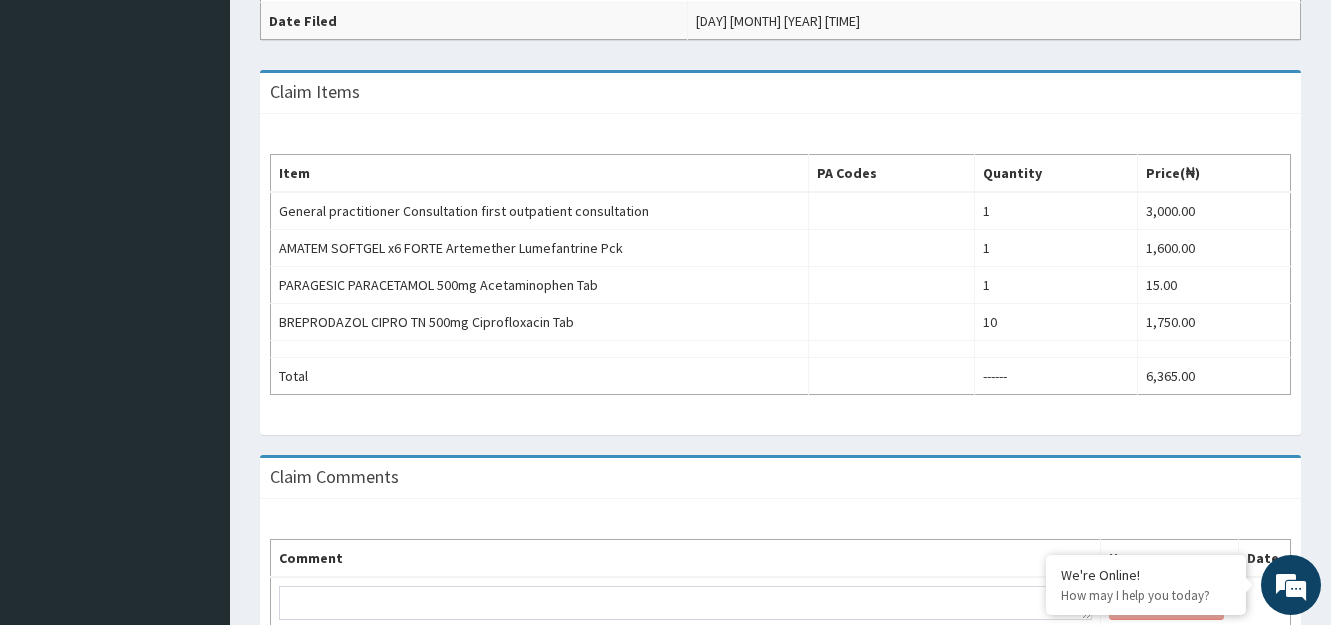 click on "Provider -  St Micheal's Hospital HMO ID [NUMBER]/[NUMBER]/[NUMBER] ([FIRST] [LAST]) PA Code / Prescription Code No pacode / No prescription code Service Type Outpatient Duration 1 Encountered On [DATE] Diagnosis Malaria Confirmed Typhoid fever Confirmed Total Price(₦) [PRICE] Payment Status Paid Payment Date [DATE] [TIME] Payment Batch Number [NUMBER]/[NUMBER]/[DATE] Date Filed [DAY] [MONTH] [YEAR] [TIME] Claim Items Item PA Codes Quantity Price(₦) General practitioner Consultation first outpatient consultation 1 [PRICE] AMATEM SOFTGEL x6 FORTE Artemether Lumefantrine Pck 1 [PRICE] PARAGESIC PARACETAMOL 500mg Acetaminophen Tab 1 [PRICE] BREPRODAZOL CIPRO TN 500mg Ciprofloxacin Tab 10 [PRICE] Total ------ [PRICE] Claim Comments Comment User Date Post Comment" at bounding box center (780, 102) 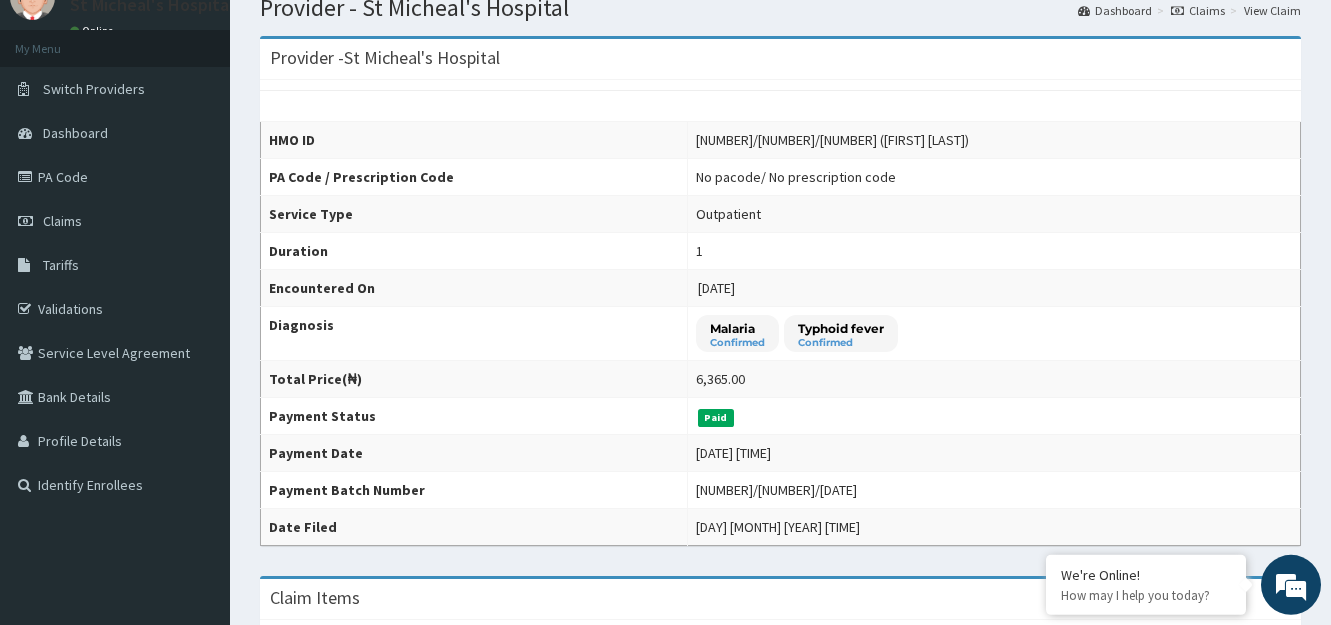 scroll, scrollTop: 0, scrollLeft: 0, axis: both 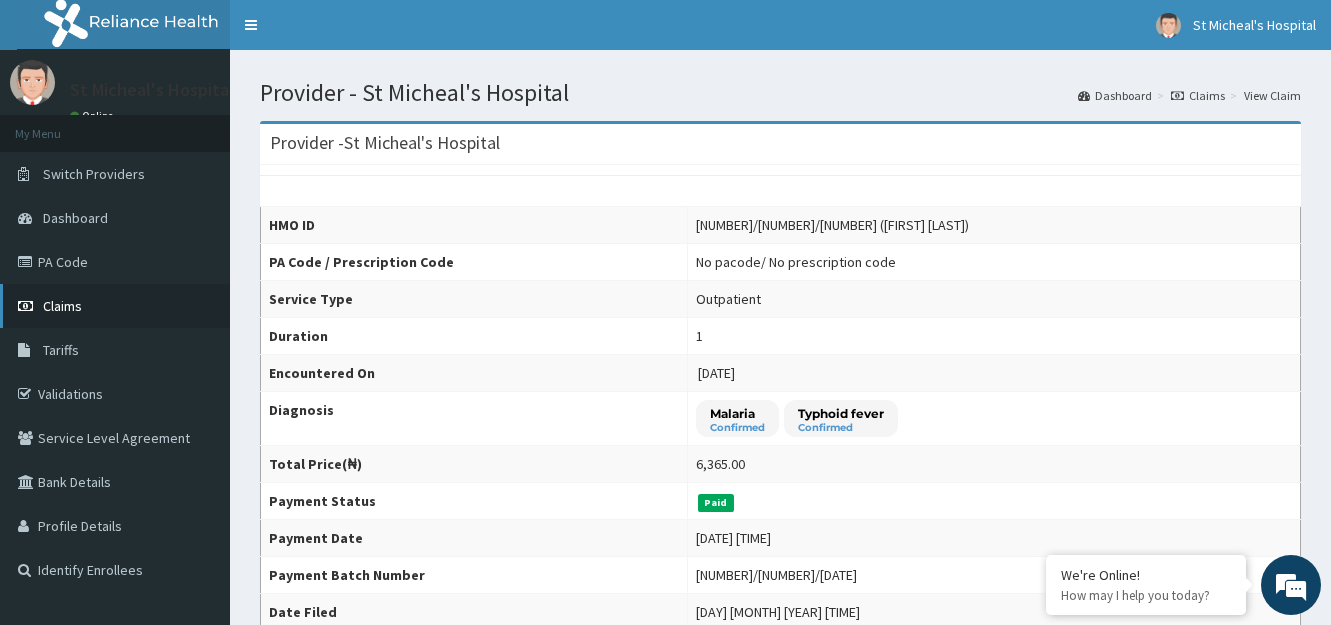 click on "Claims" at bounding box center [115, 306] 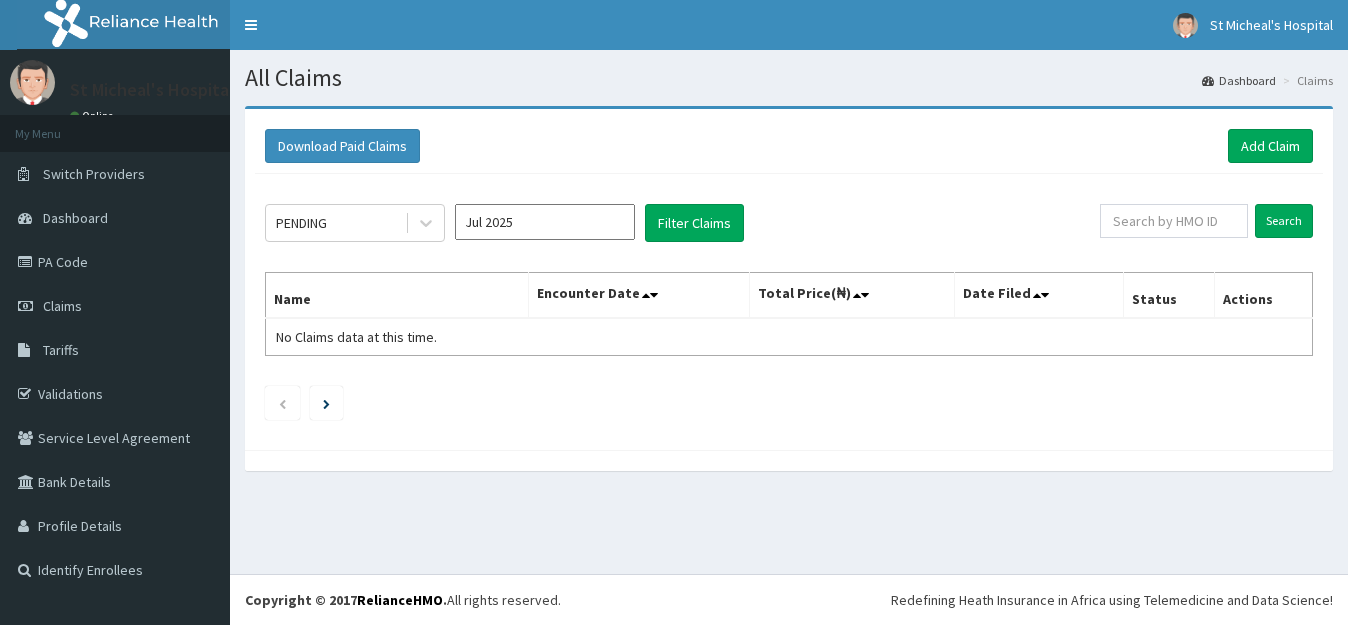 scroll, scrollTop: 0, scrollLeft: 0, axis: both 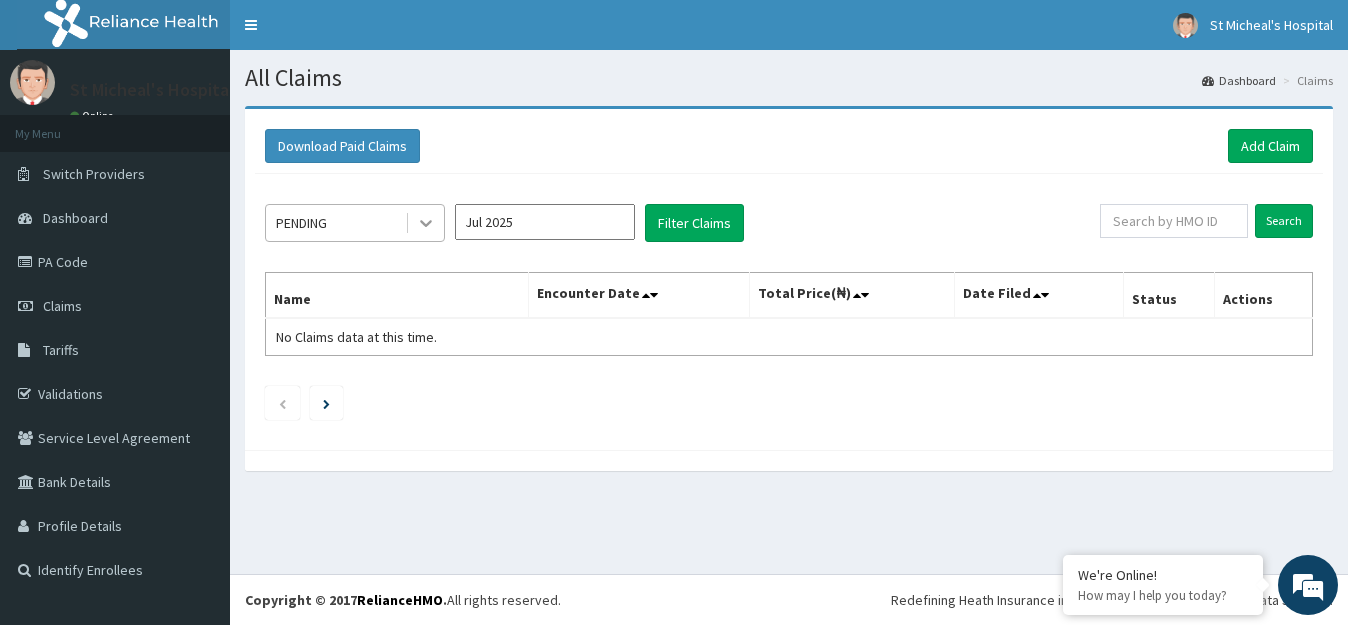 click 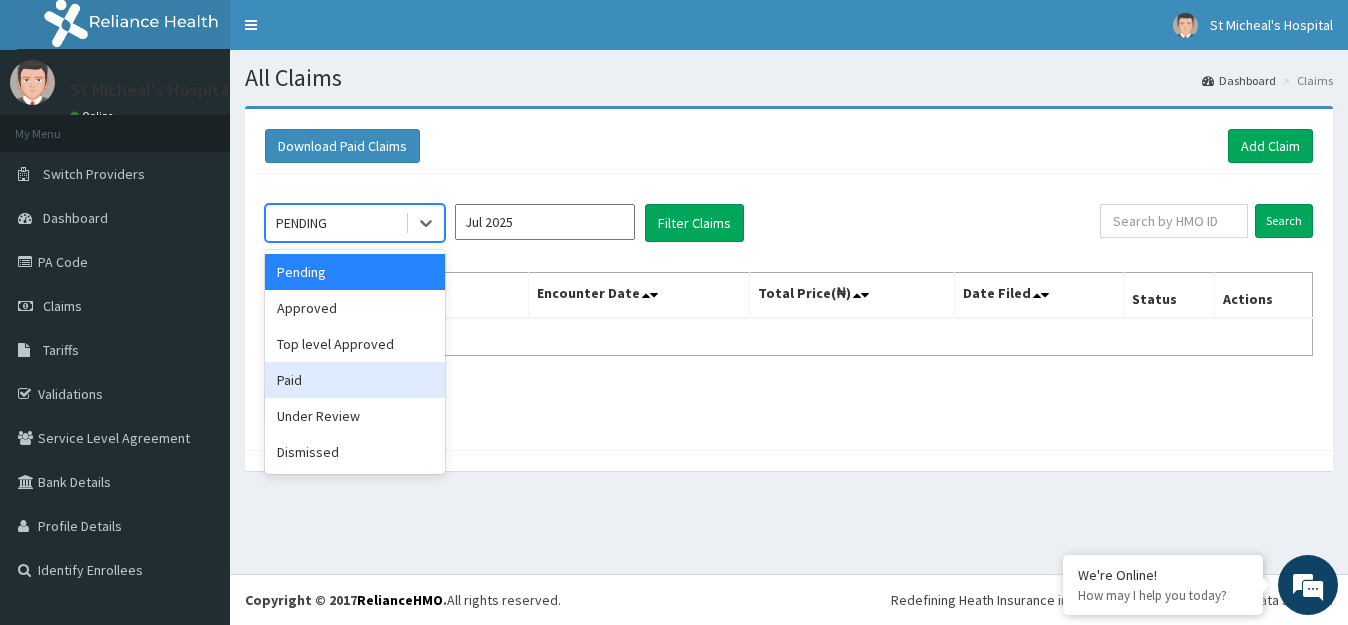 click on "Paid" at bounding box center [355, 380] 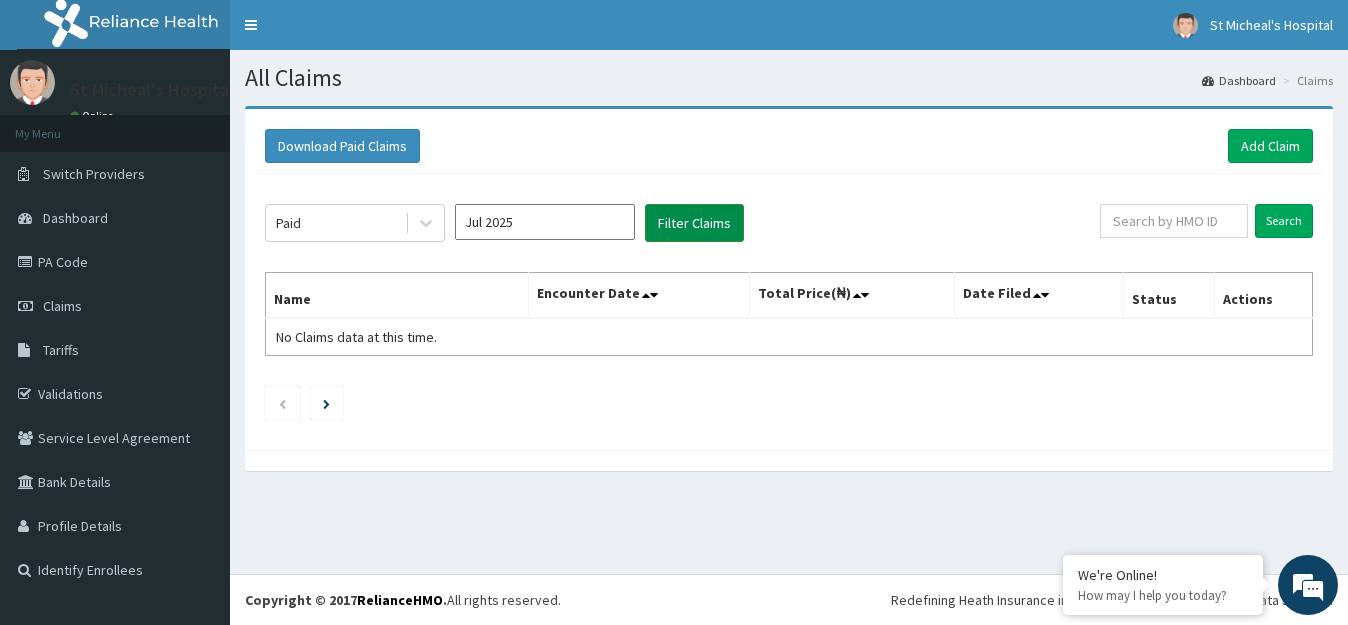 click on "Filter Claims" at bounding box center (694, 223) 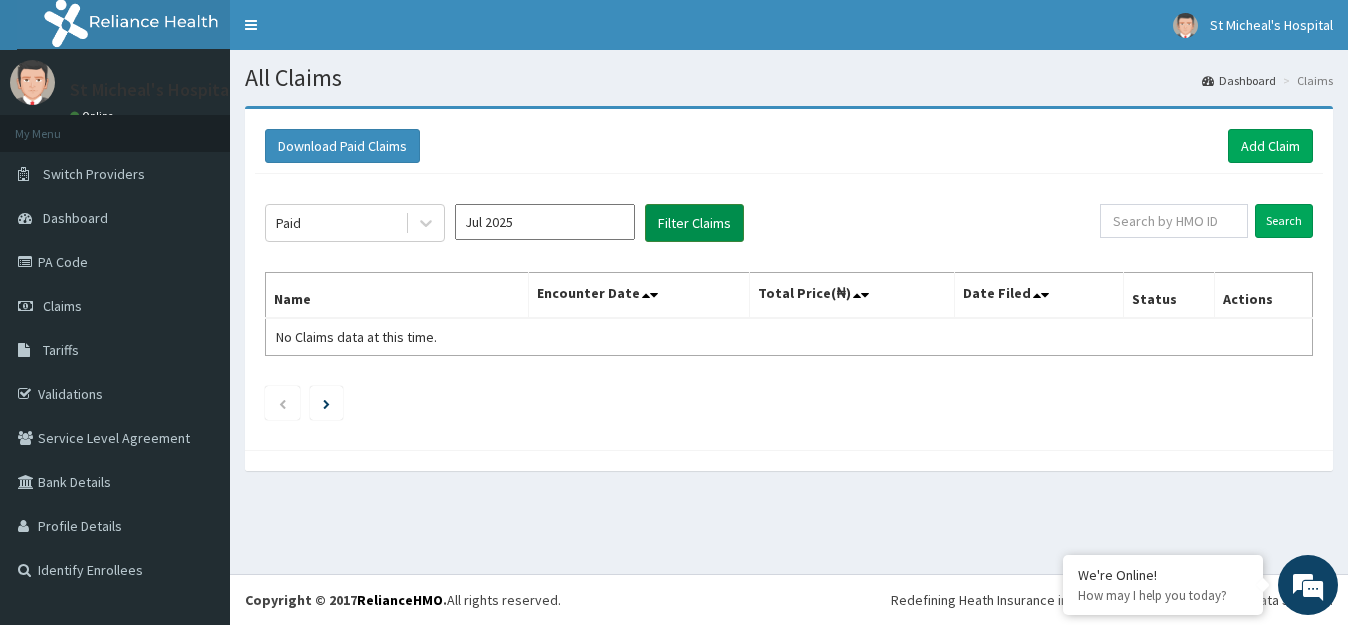 scroll, scrollTop: 0, scrollLeft: 0, axis: both 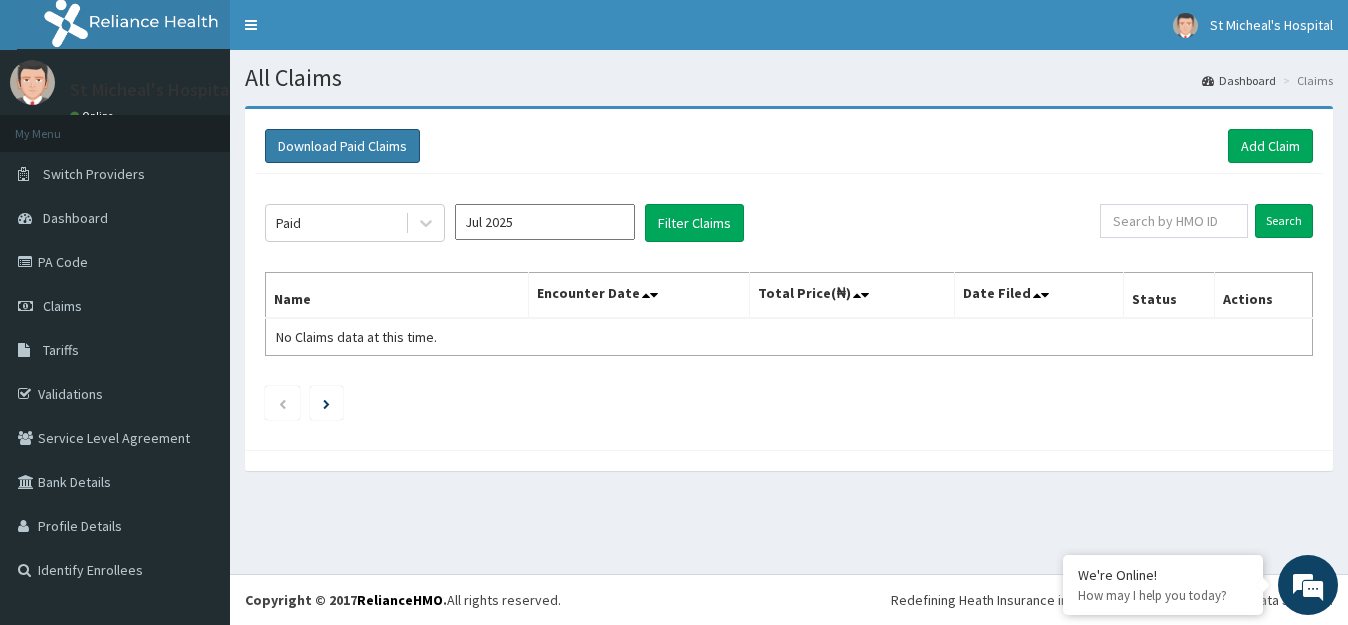 click on "Download Paid Claims" at bounding box center (342, 146) 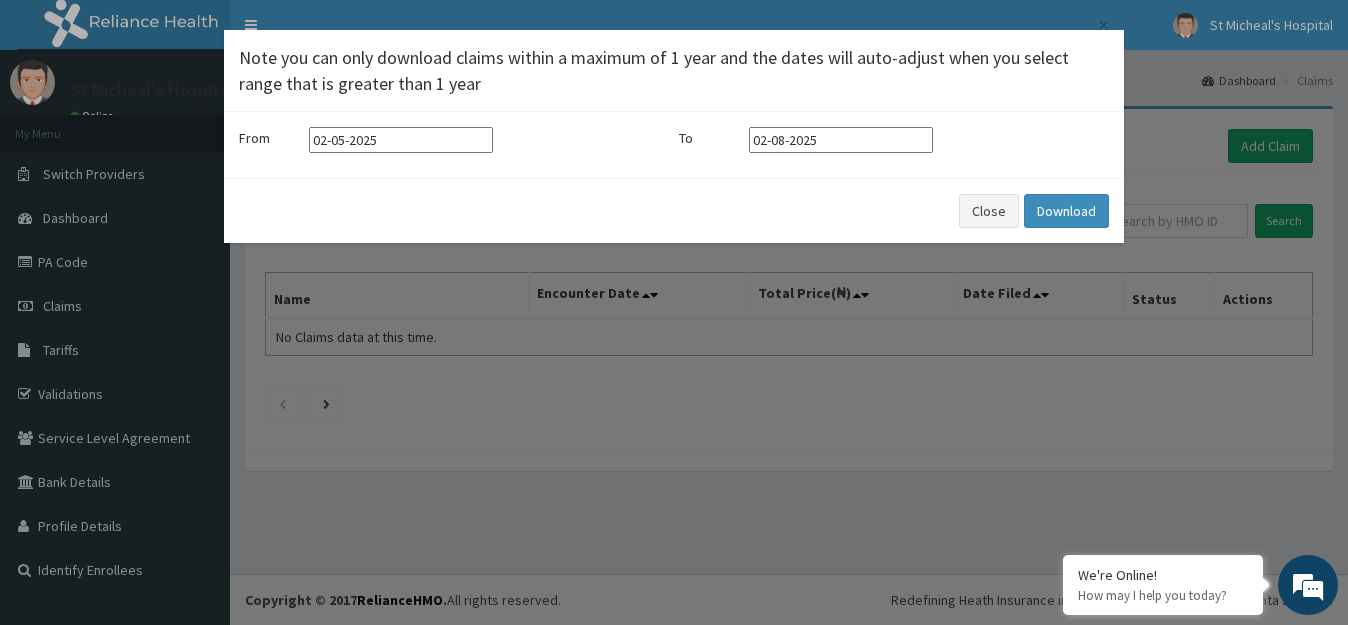 click on "02-05-2025" at bounding box center (401, 140) 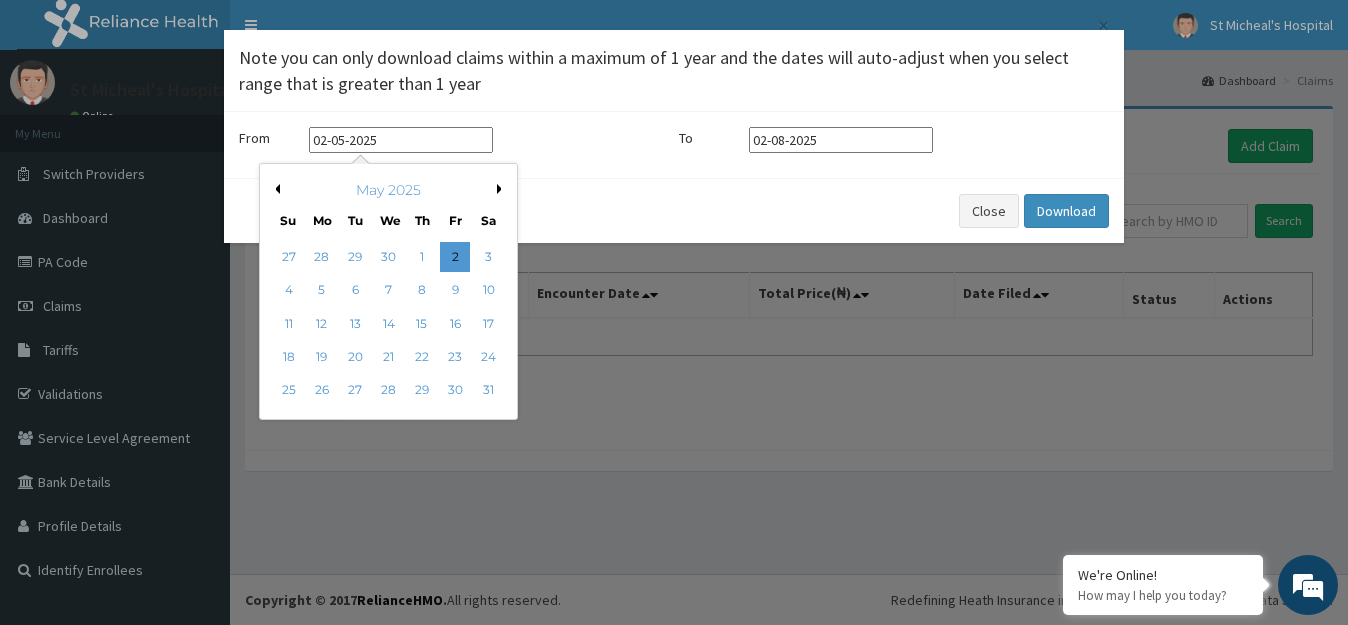 click on "Next Month" at bounding box center [502, 189] 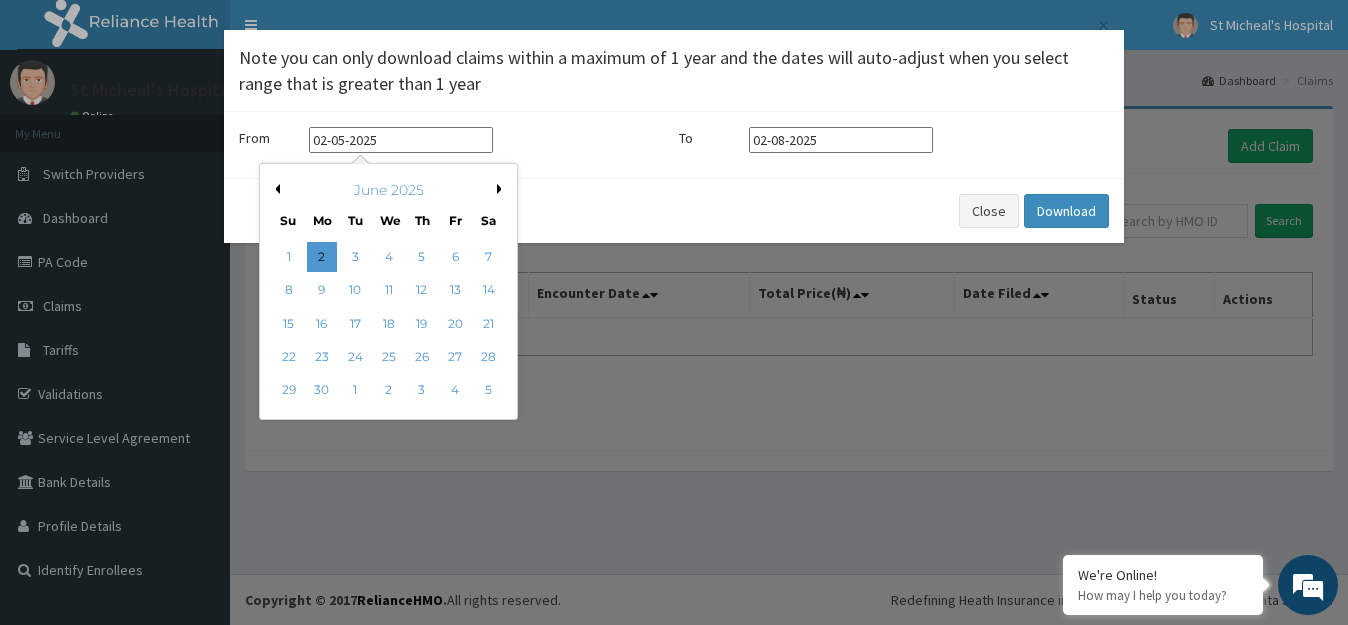 click on "Next Month" at bounding box center [502, 189] 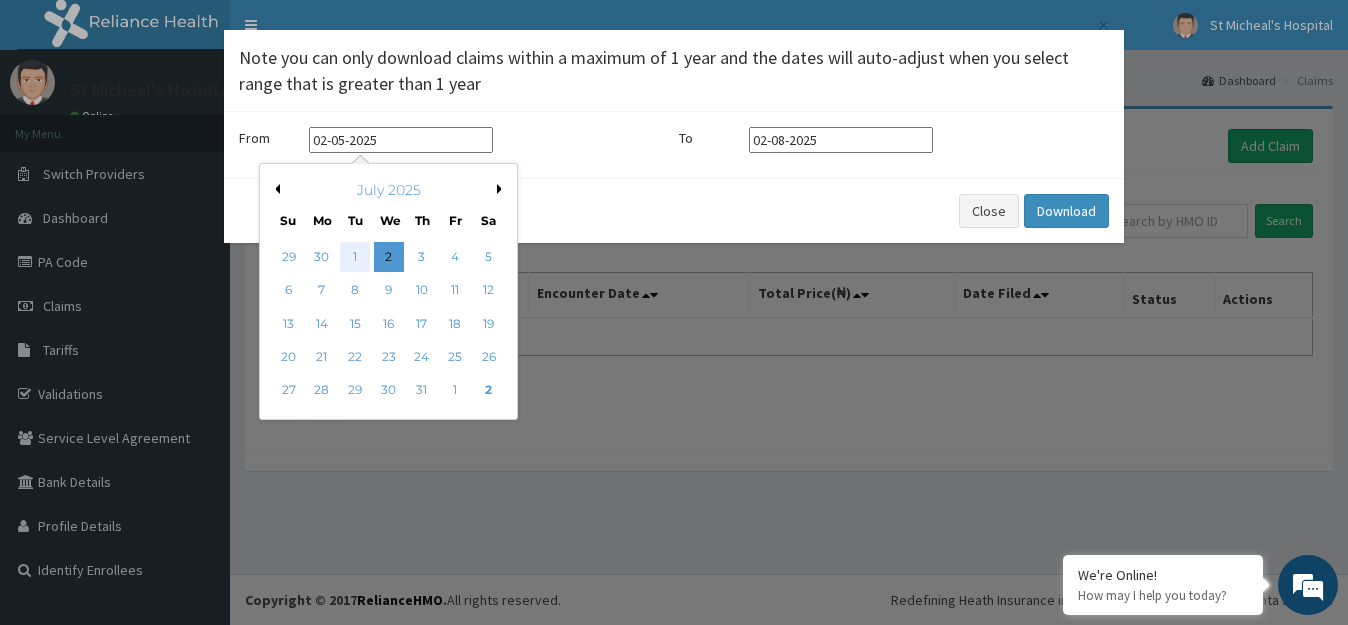 click on "1" at bounding box center [355, 257] 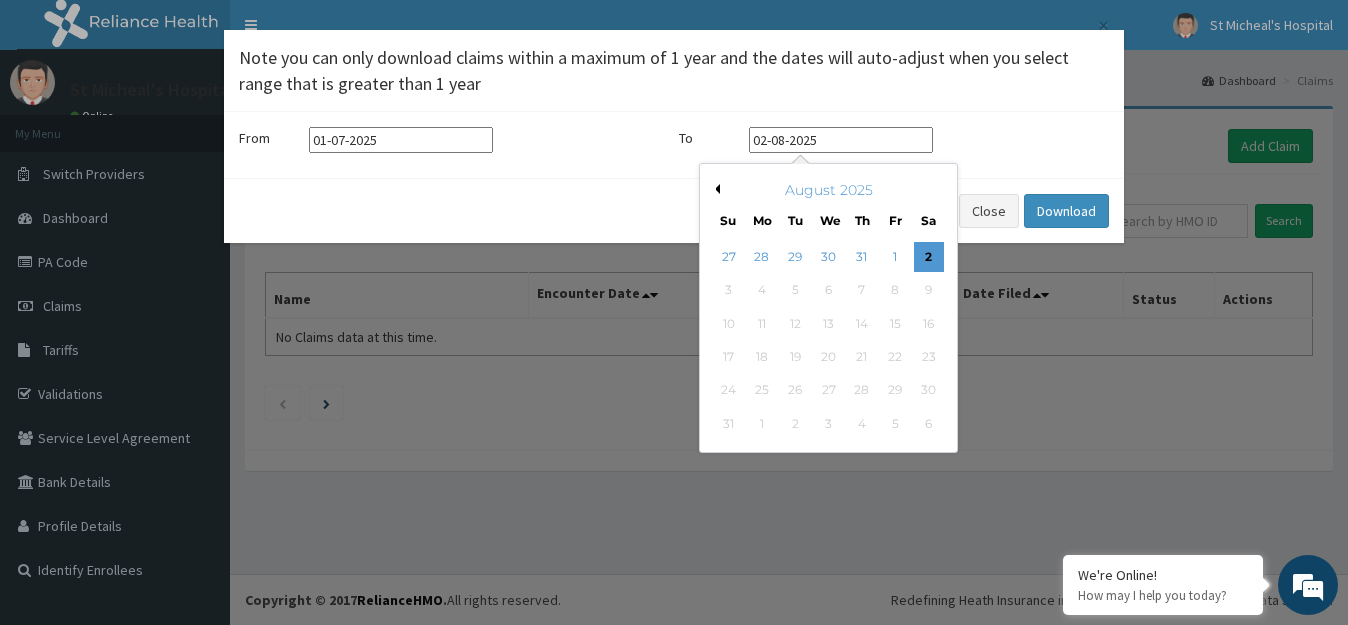 click on "02-08-2025" at bounding box center [841, 140] 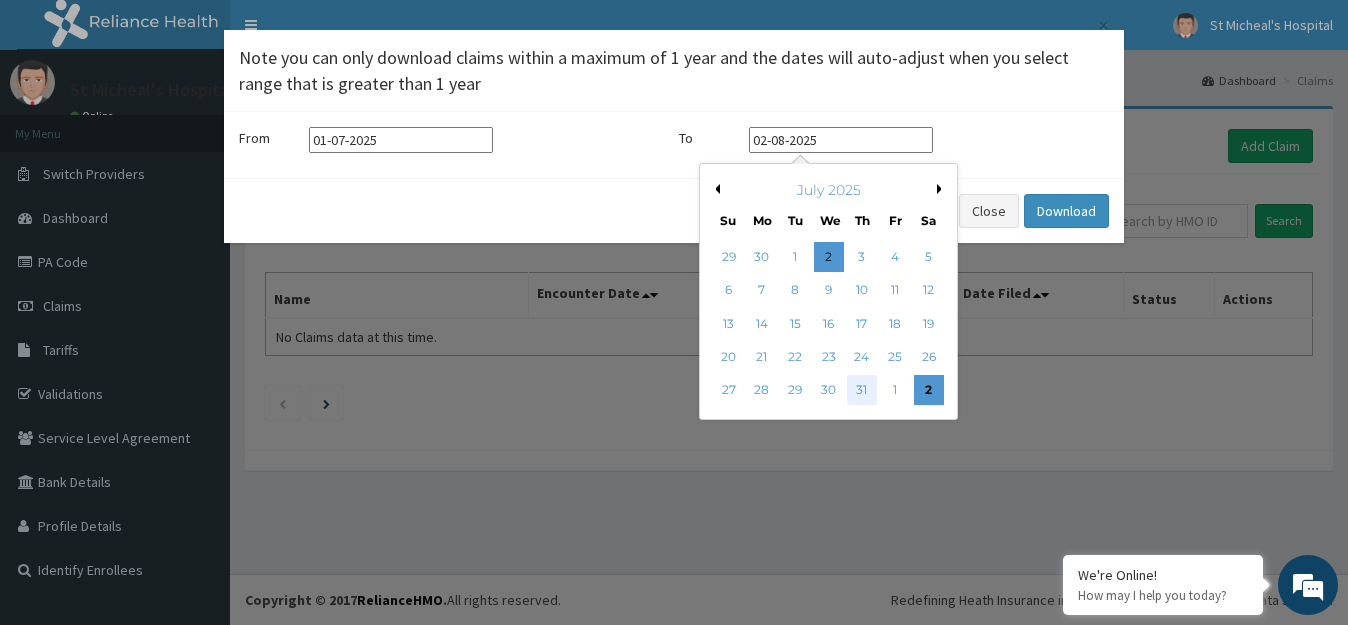 click on "31" at bounding box center [862, 391] 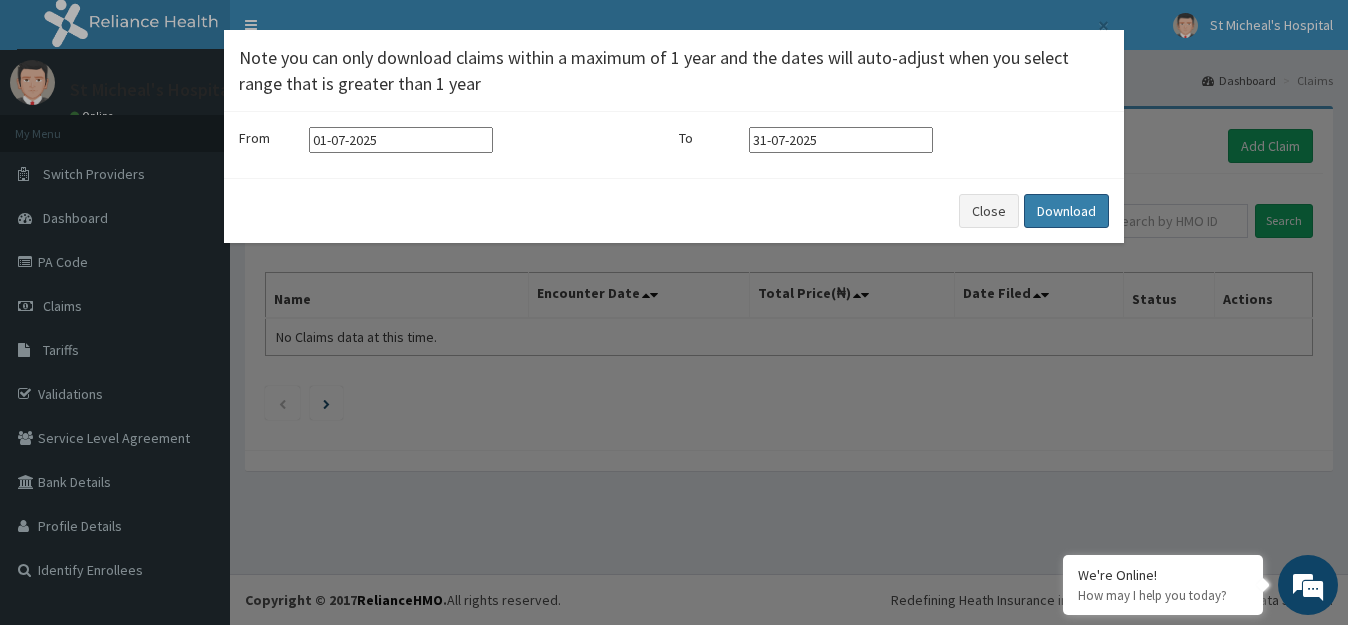 click on "Download" at bounding box center (1066, 211) 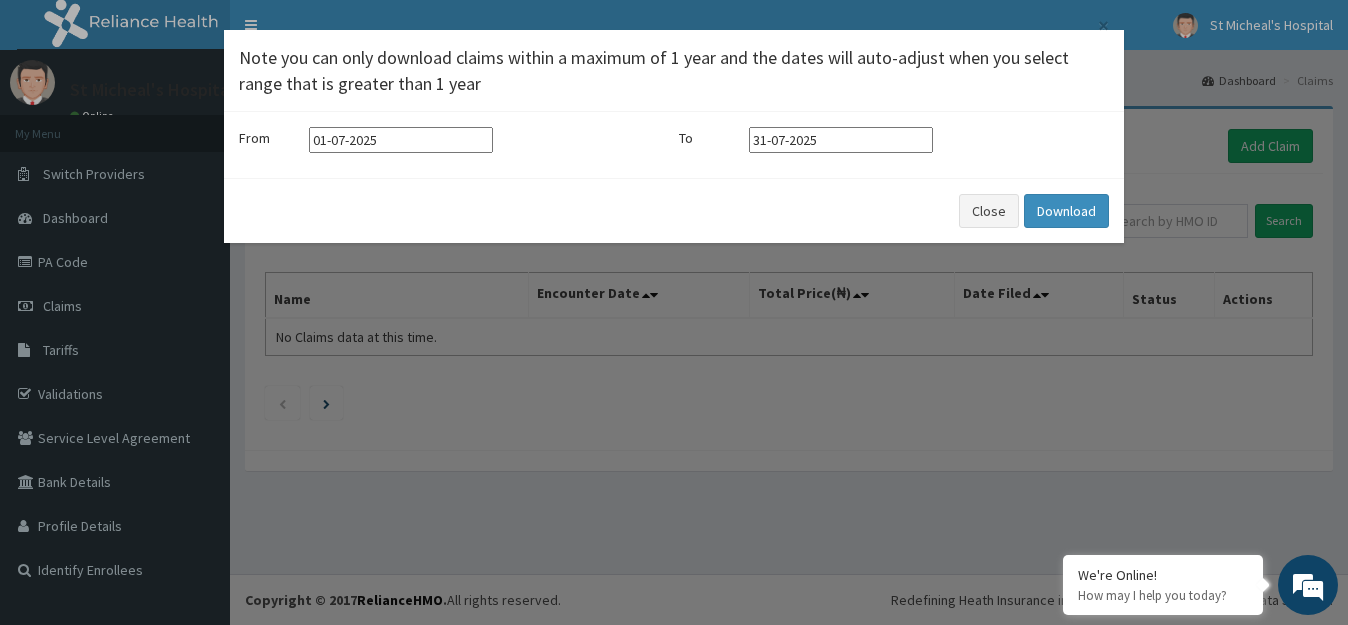 click on "× Note you can only download claims within a maximum of 1 year and the dates will auto-adjust when you select range that is greater than 1 year From 01-07-2025 To 31-07-2025 Close Download" at bounding box center (674, 312) 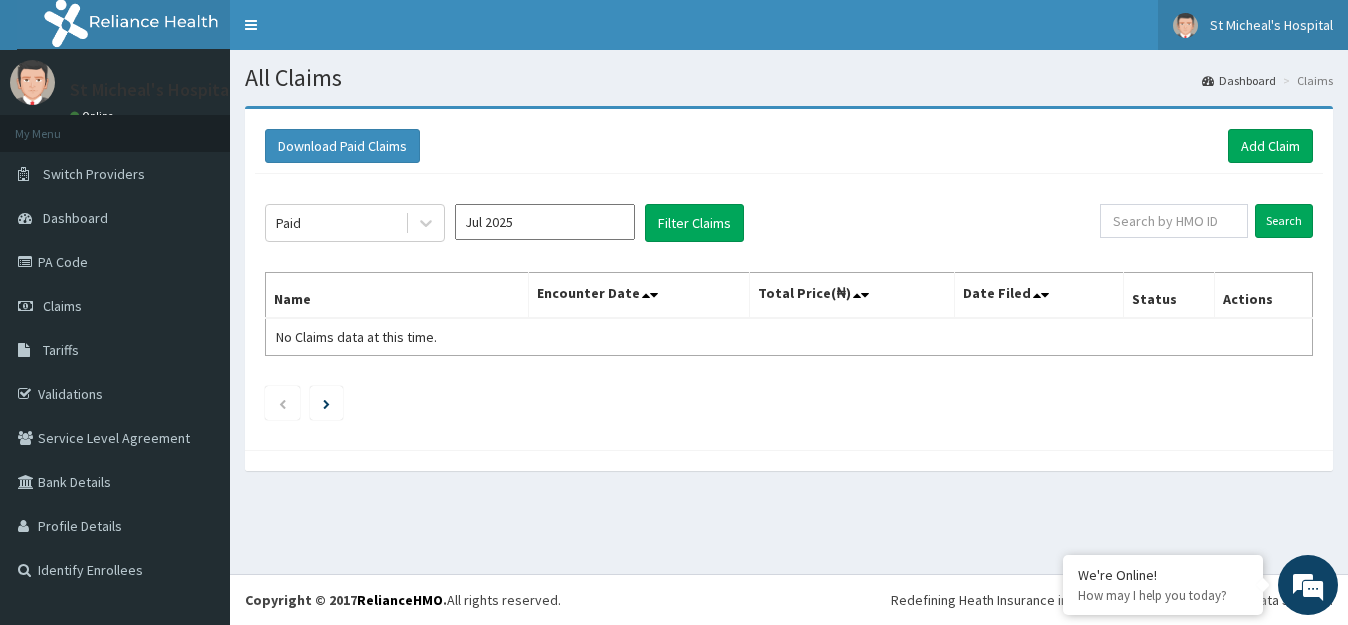 click on "St Micheal's Hospital" at bounding box center (1253, 25) 